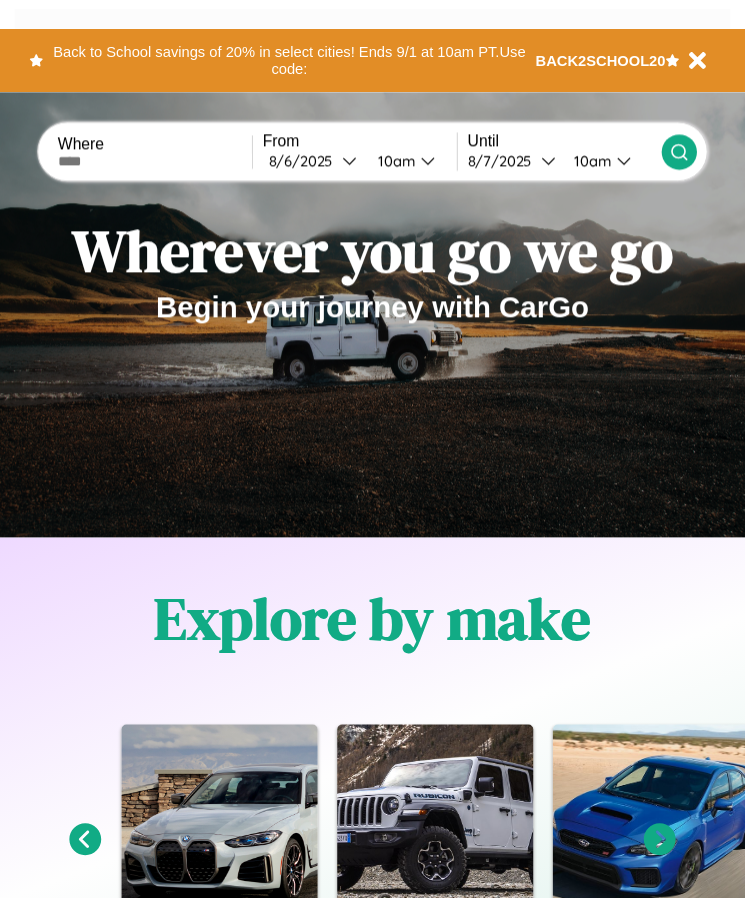 scroll, scrollTop: 0, scrollLeft: 0, axis: both 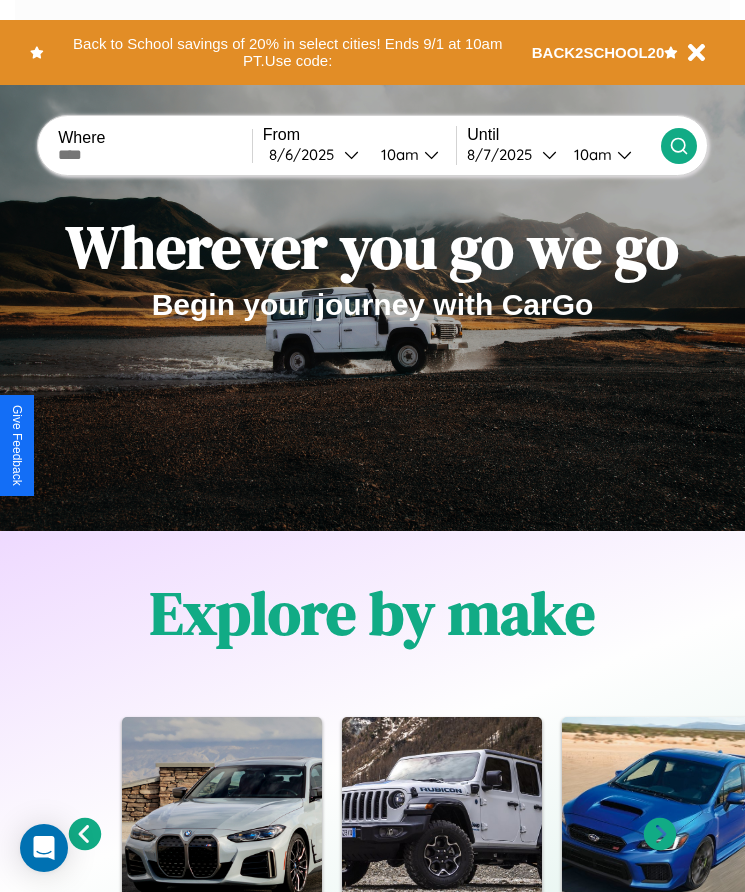 click at bounding box center [155, 155] 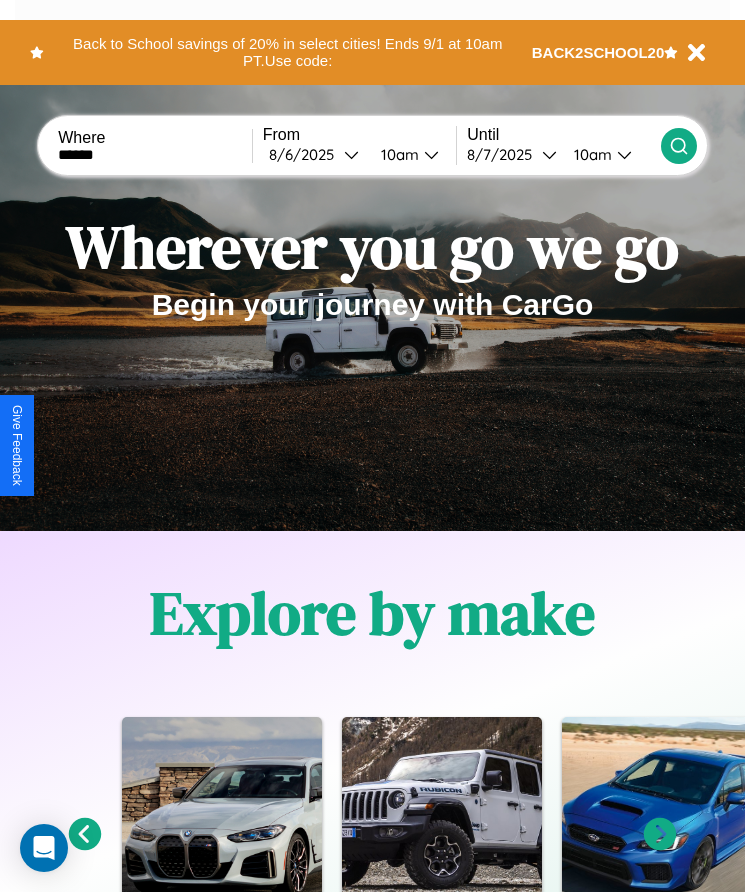 type on "******" 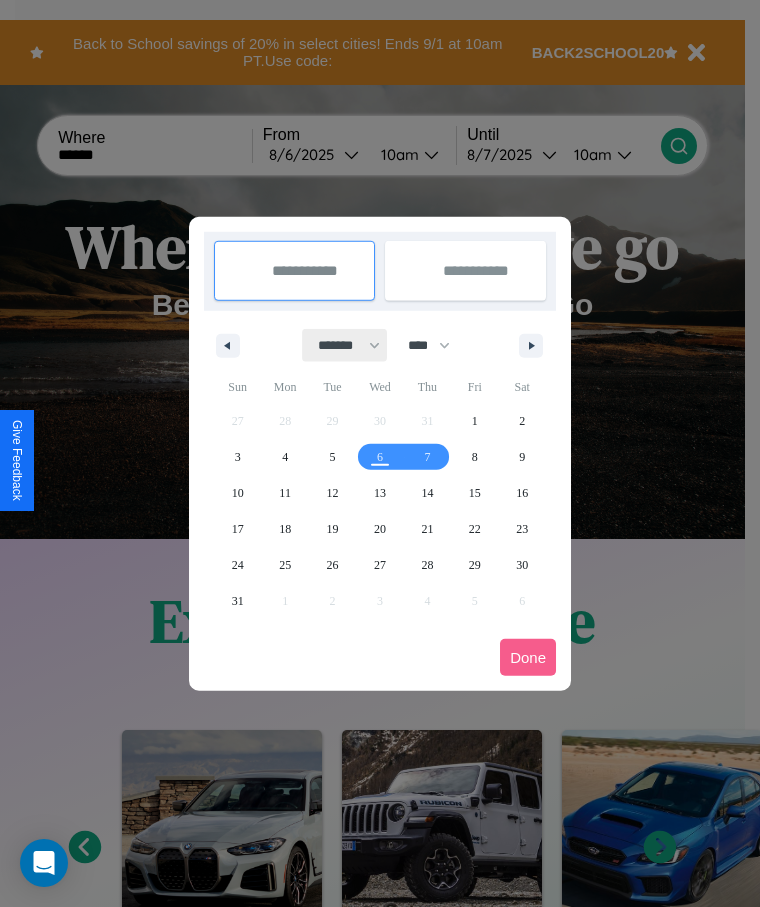 click on "******* ******** ***** ***** *** **** **** ****** ********* ******* ******** ********" at bounding box center (345, 345) 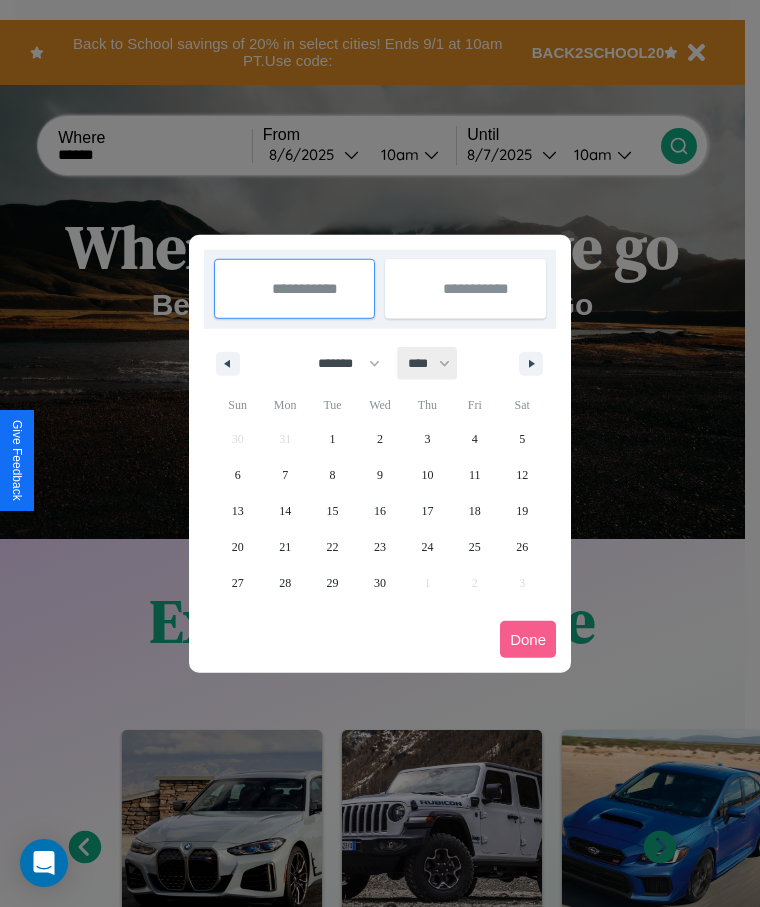 click on "**** **** **** **** **** **** **** **** **** **** **** **** **** **** **** **** **** **** **** **** **** **** **** **** **** **** **** **** **** **** **** **** **** **** **** **** **** **** **** **** **** **** **** **** **** **** **** **** **** **** **** **** **** **** **** **** **** **** **** **** **** **** **** **** **** **** **** **** **** **** **** **** **** **** **** **** **** **** **** **** **** **** **** **** **** **** **** **** **** **** **** **** **** **** **** **** **** **** **** **** **** **** **** **** **** **** **** **** **** **** **** **** **** **** **** **** **** **** **** **** ****" at bounding box center (428, 363) 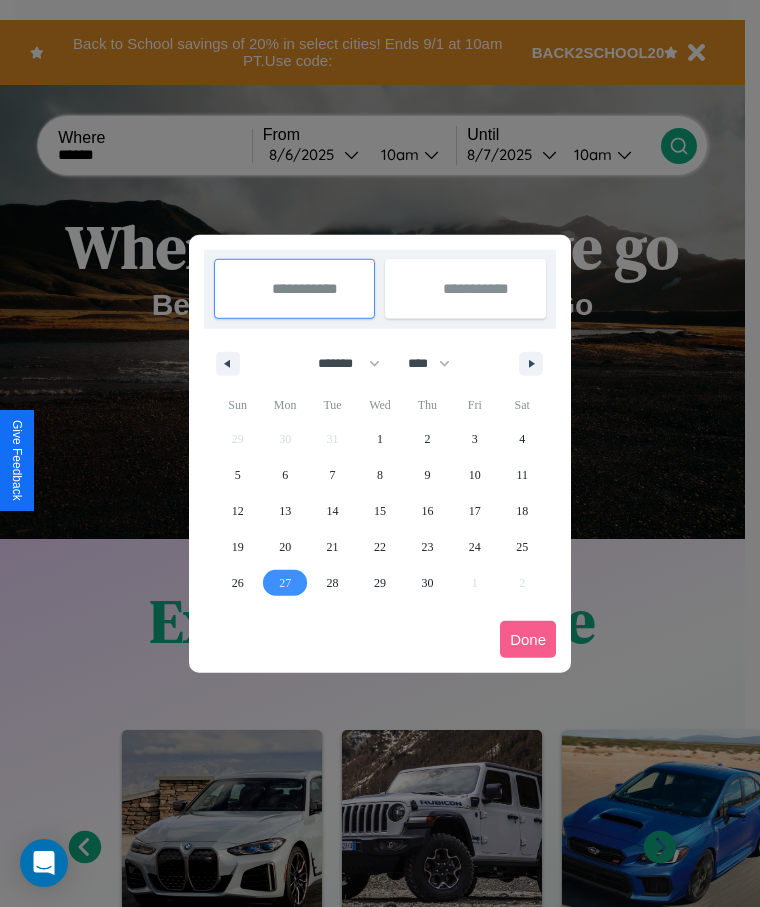 click on "27" at bounding box center [285, 583] 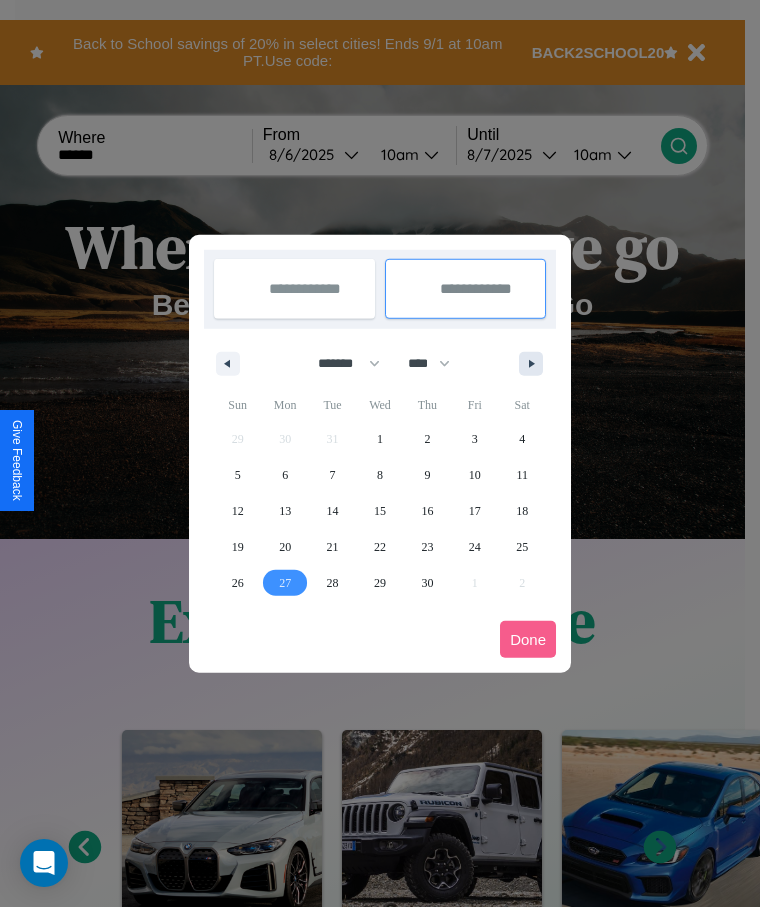 click at bounding box center [535, 364] 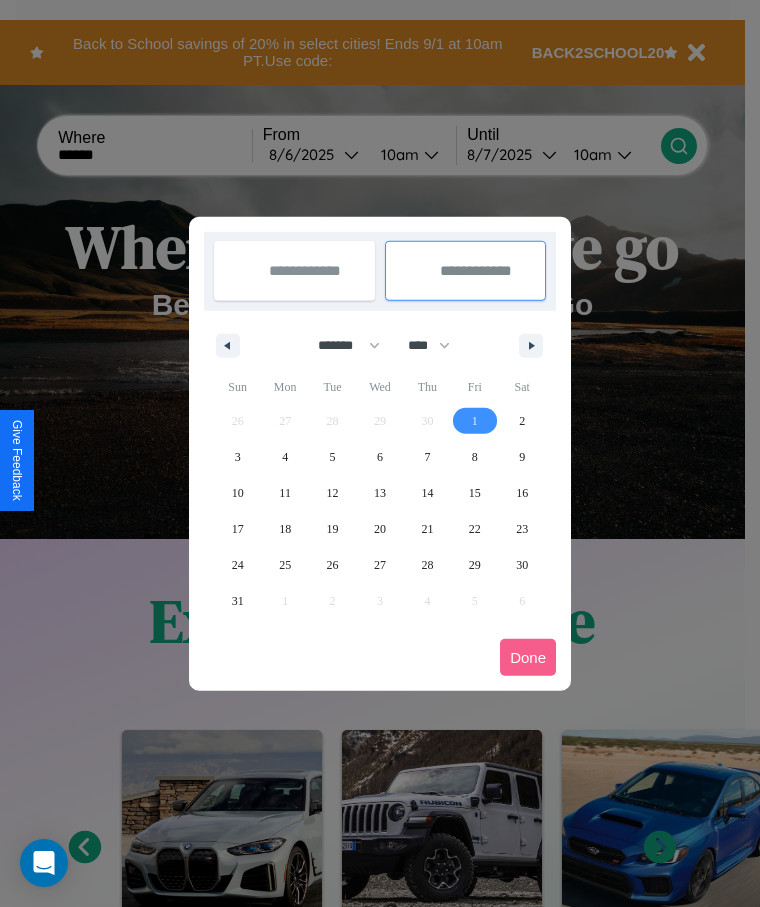 click on "1" at bounding box center (475, 421) 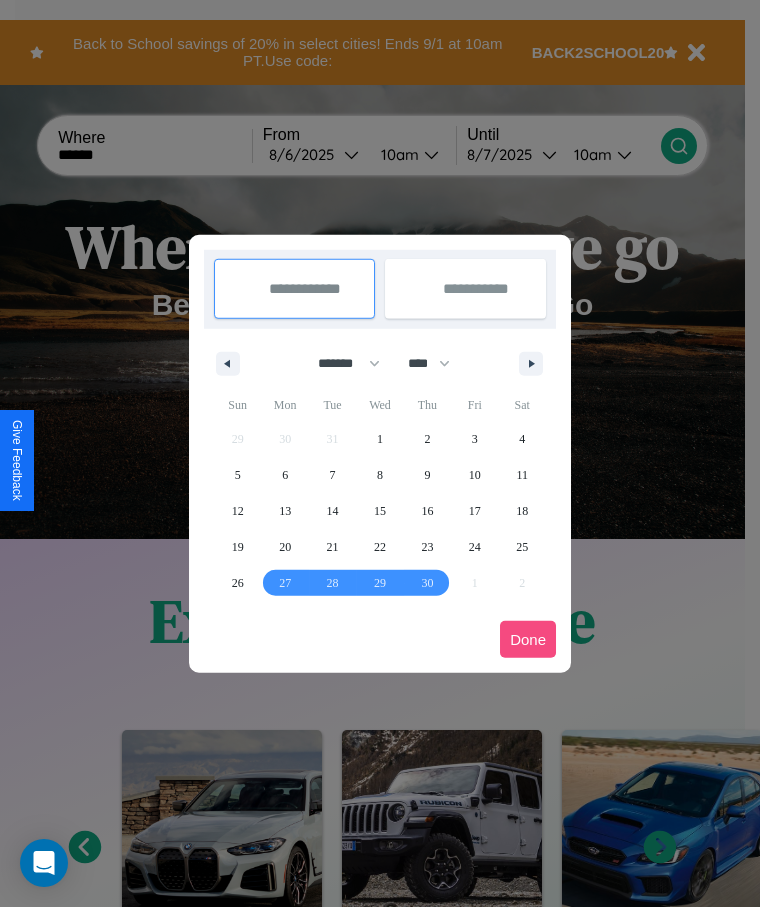 click on "Done" at bounding box center (528, 639) 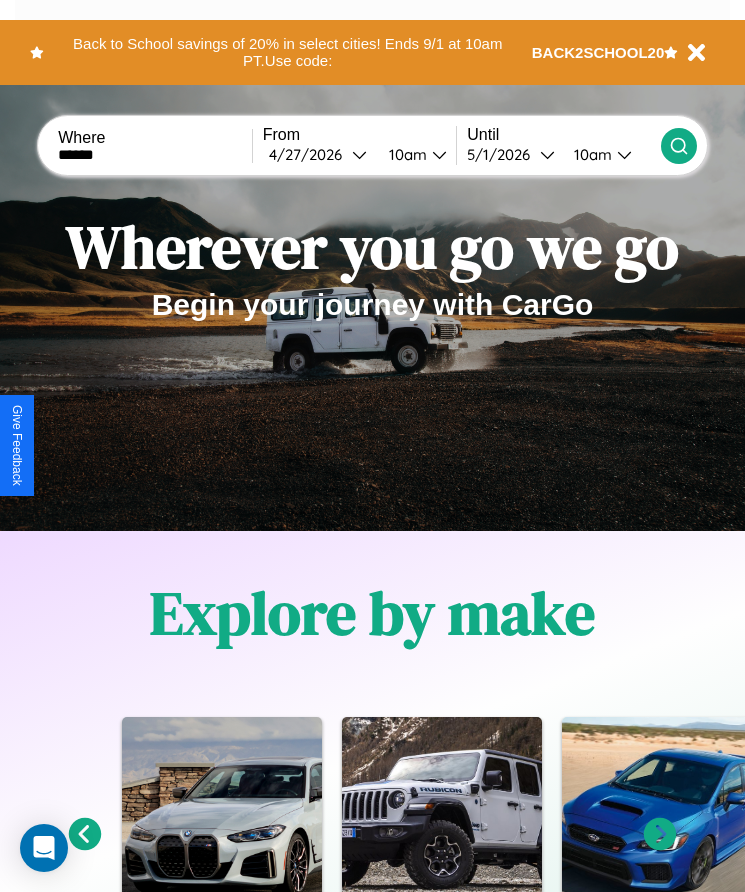 click 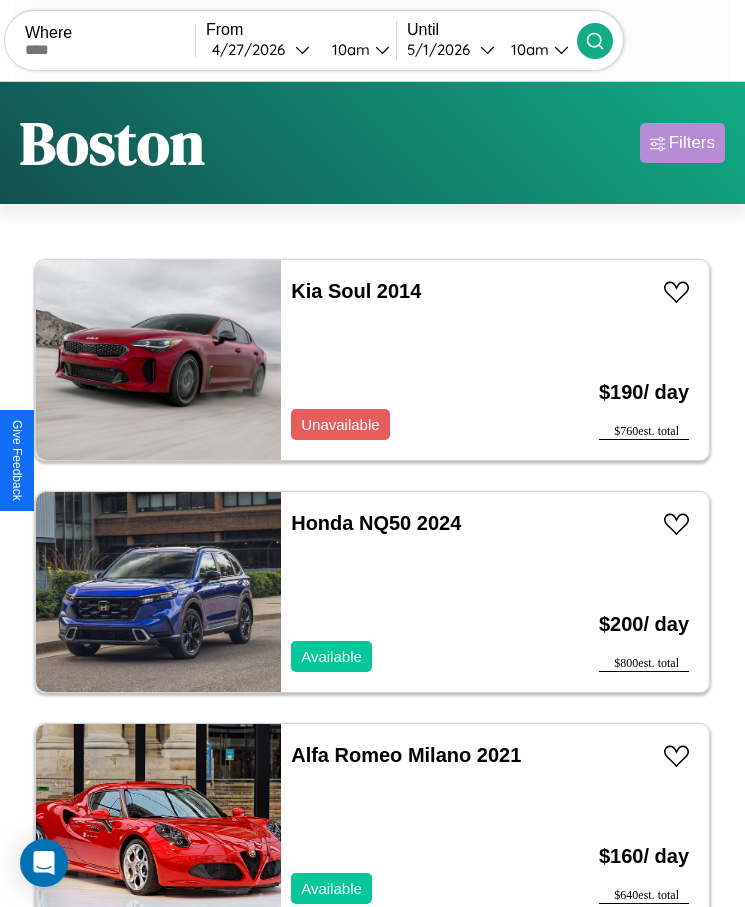 click on "Filters" at bounding box center [692, 143] 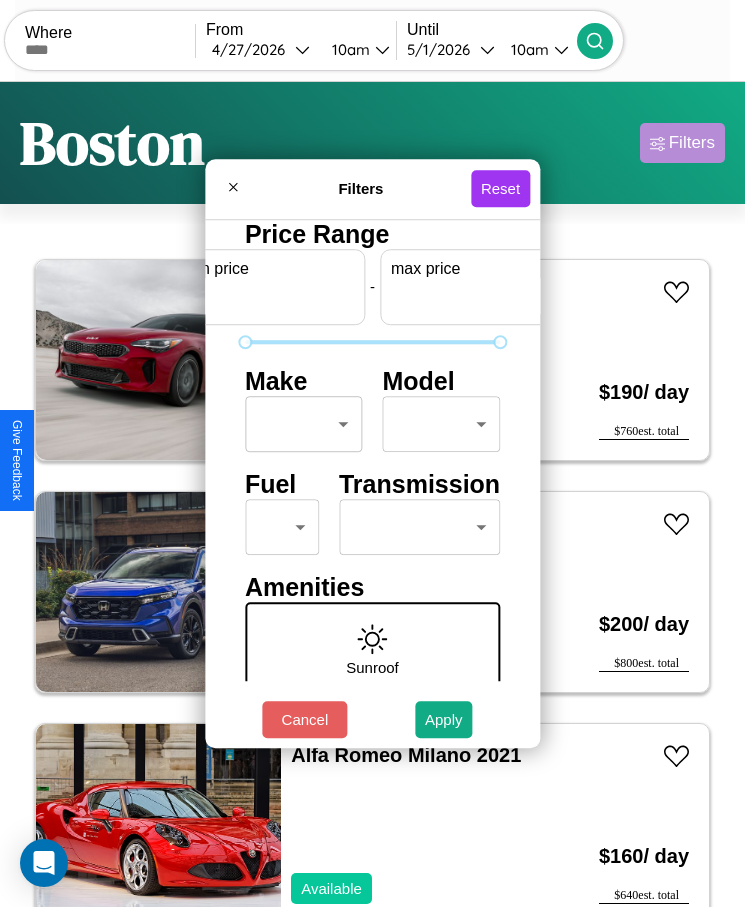 scroll, scrollTop: 0, scrollLeft: 74, axis: horizontal 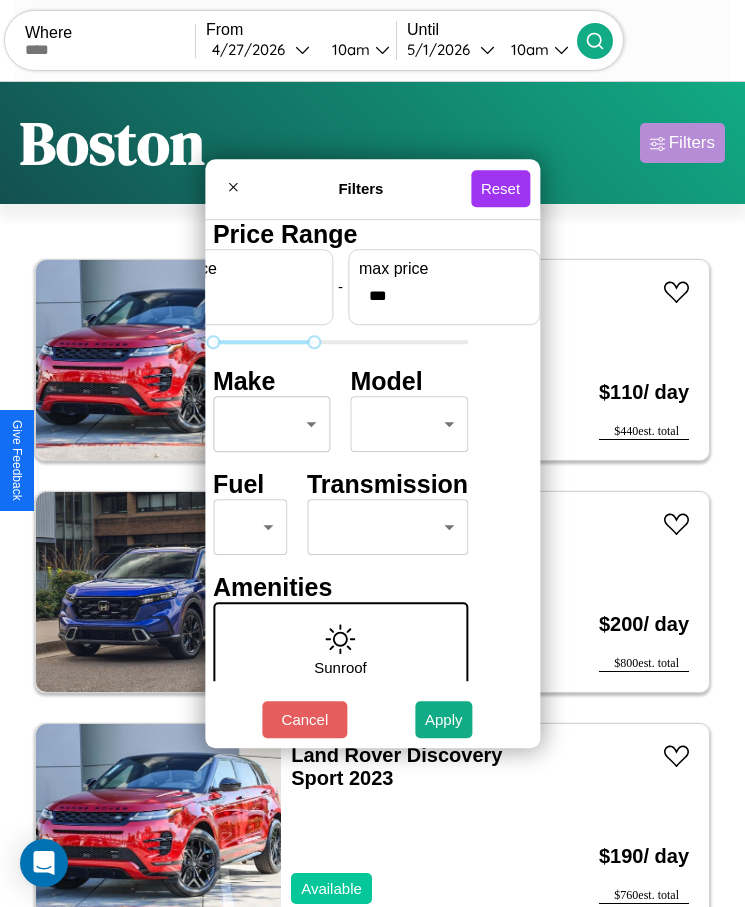 type on "***" 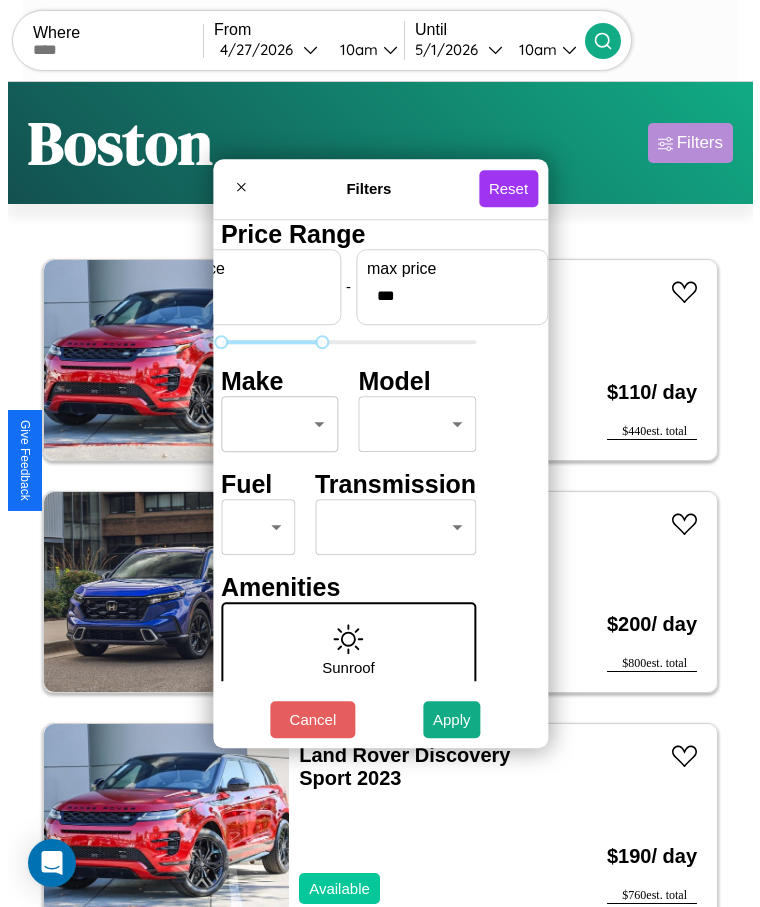 scroll, scrollTop: 0, scrollLeft: 0, axis: both 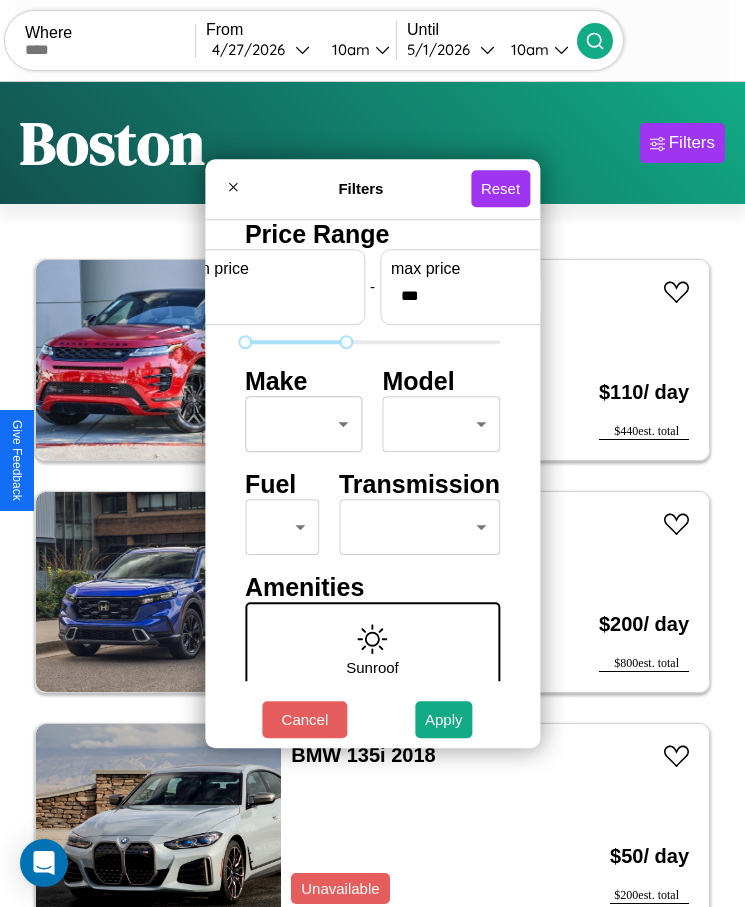 type on "*" 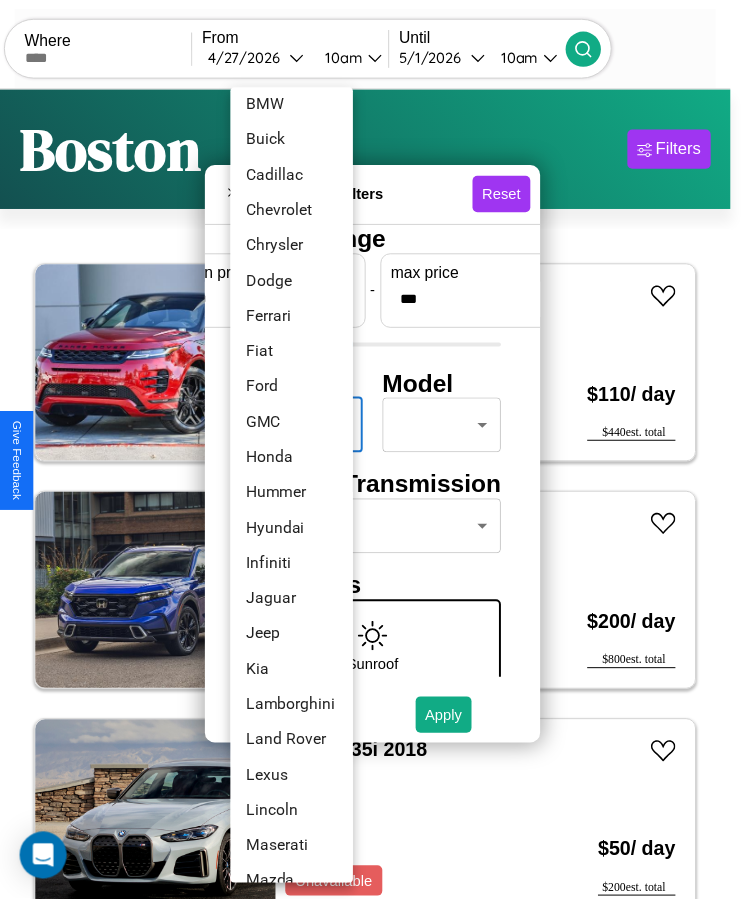 scroll, scrollTop: 341, scrollLeft: 0, axis: vertical 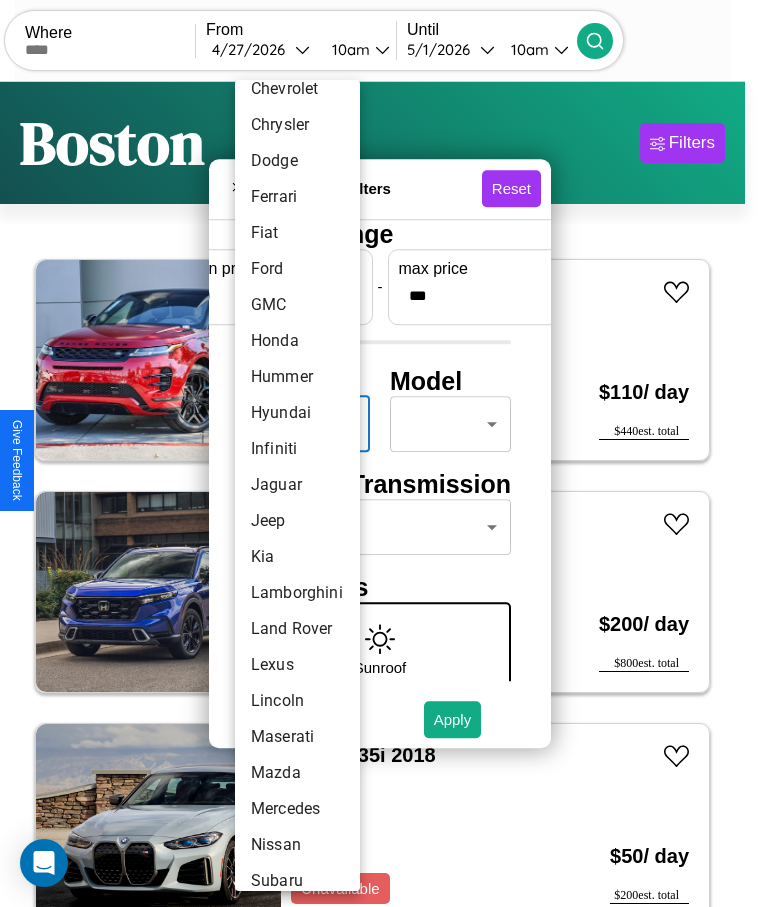 click on "Jaguar" at bounding box center [297, 485] 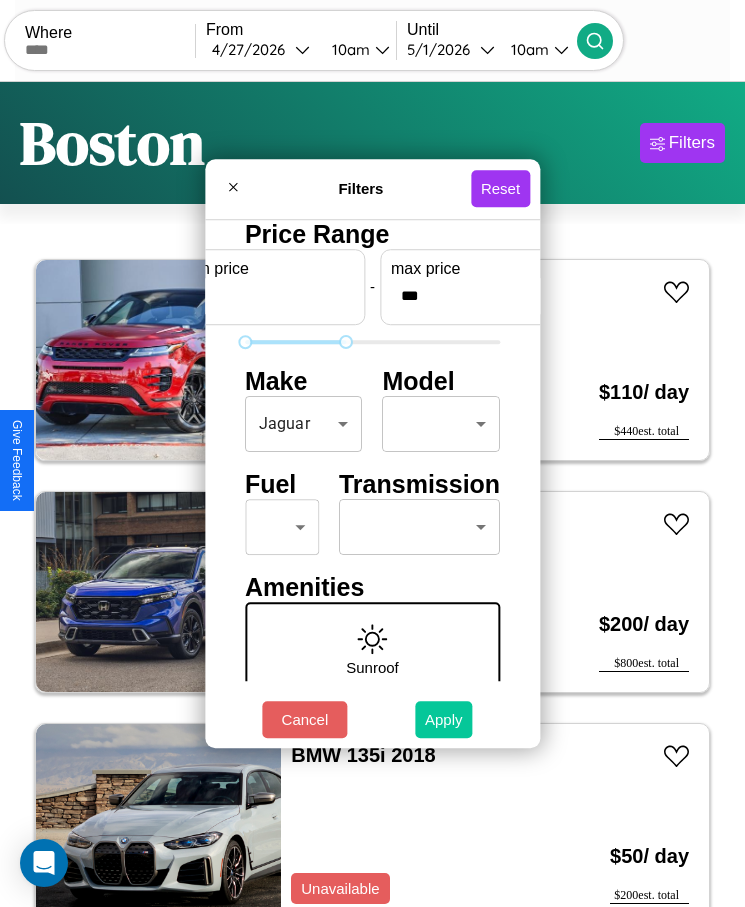click on "Apply" at bounding box center (444, 719) 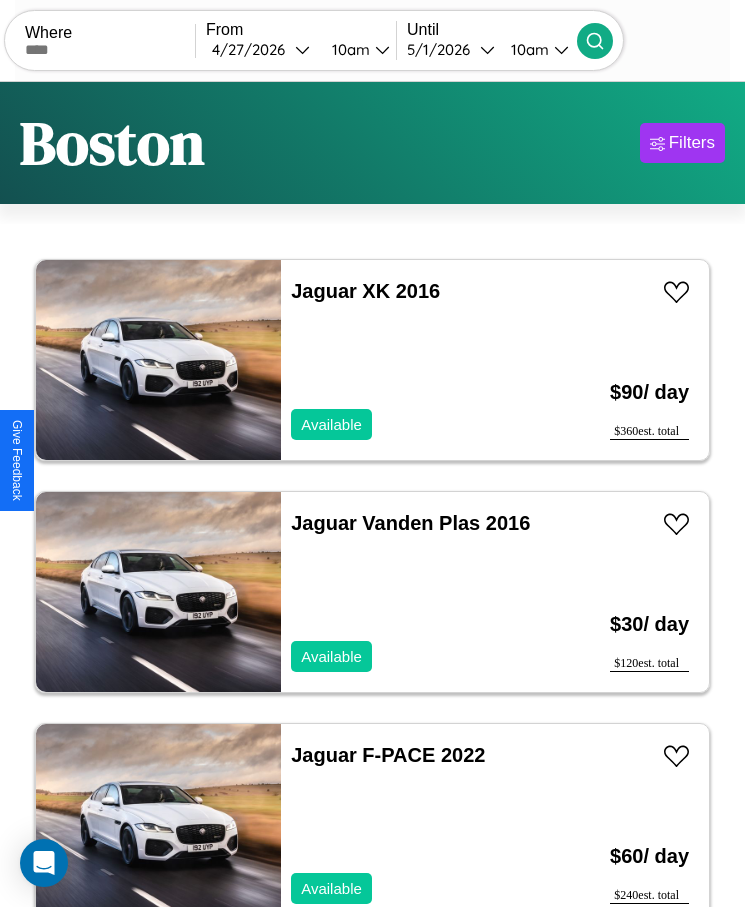 scroll, scrollTop: 48, scrollLeft: 0, axis: vertical 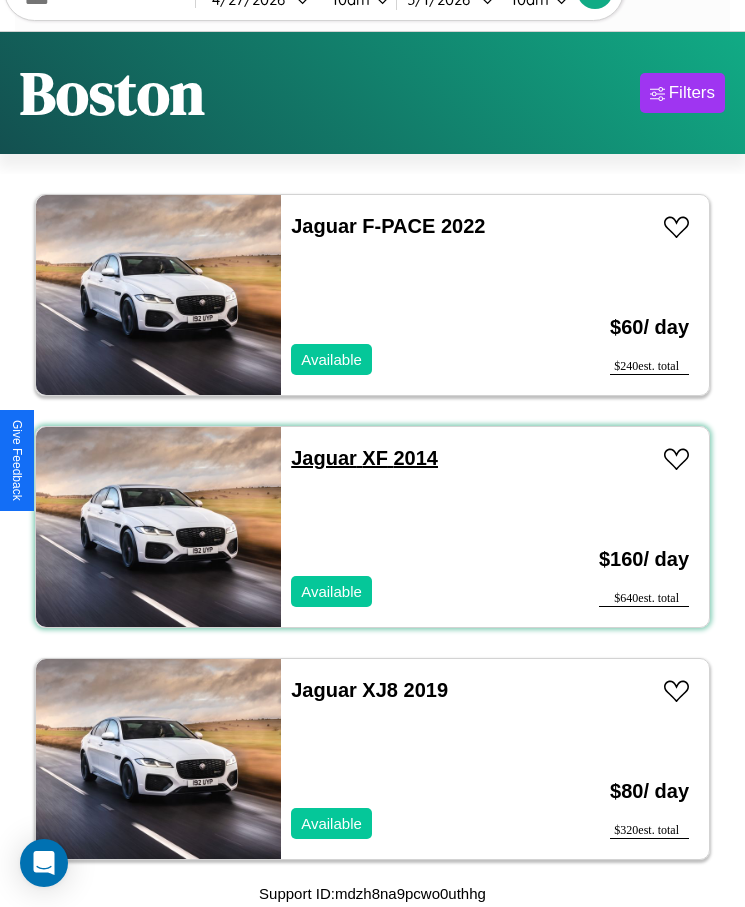 click on "Jaguar   XF   2014" at bounding box center (364, 458) 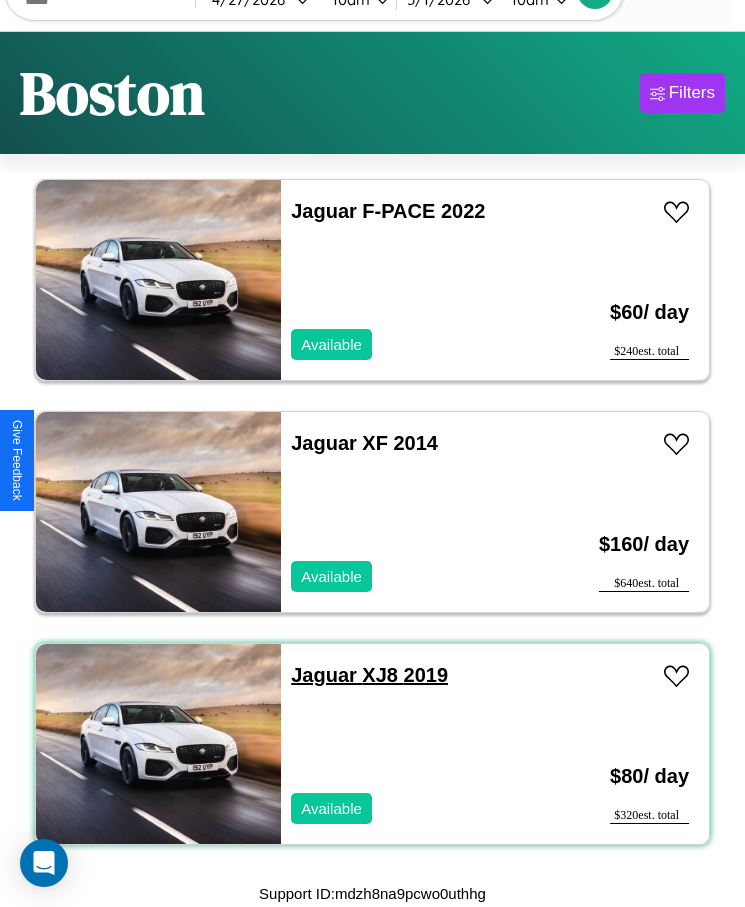 click on "Jaguar   XJ8   2019" at bounding box center [369, 675] 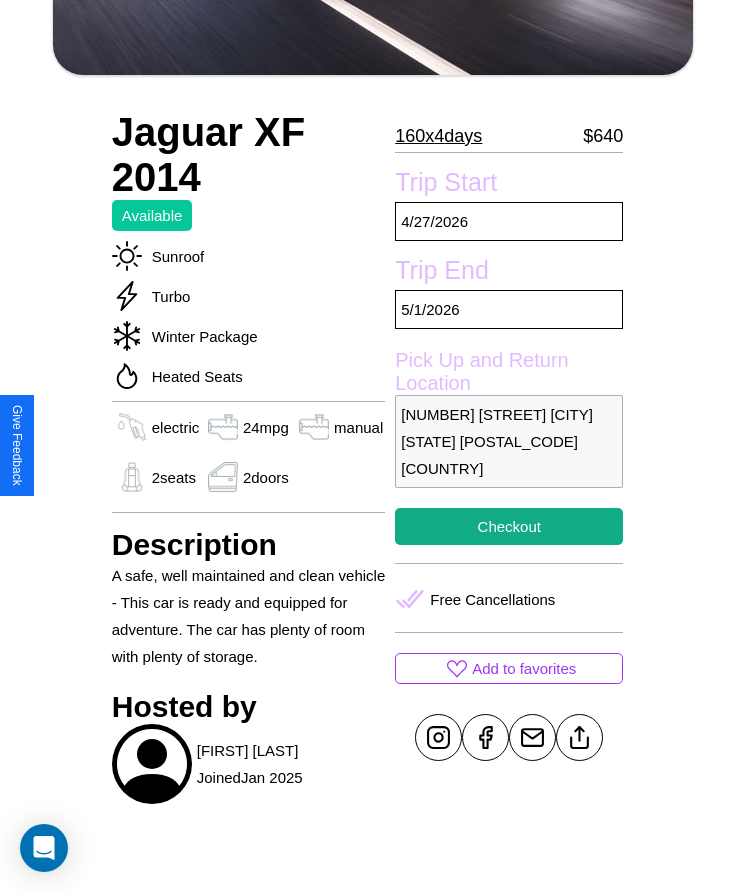 scroll, scrollTop: 778, scrollLeft: 0, axis: vertical 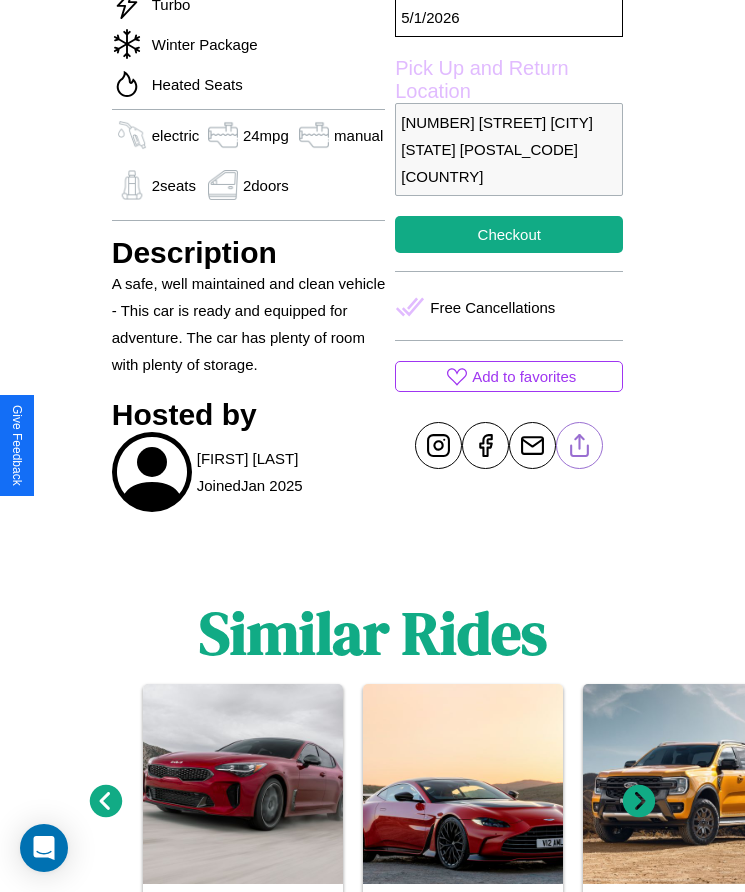 click 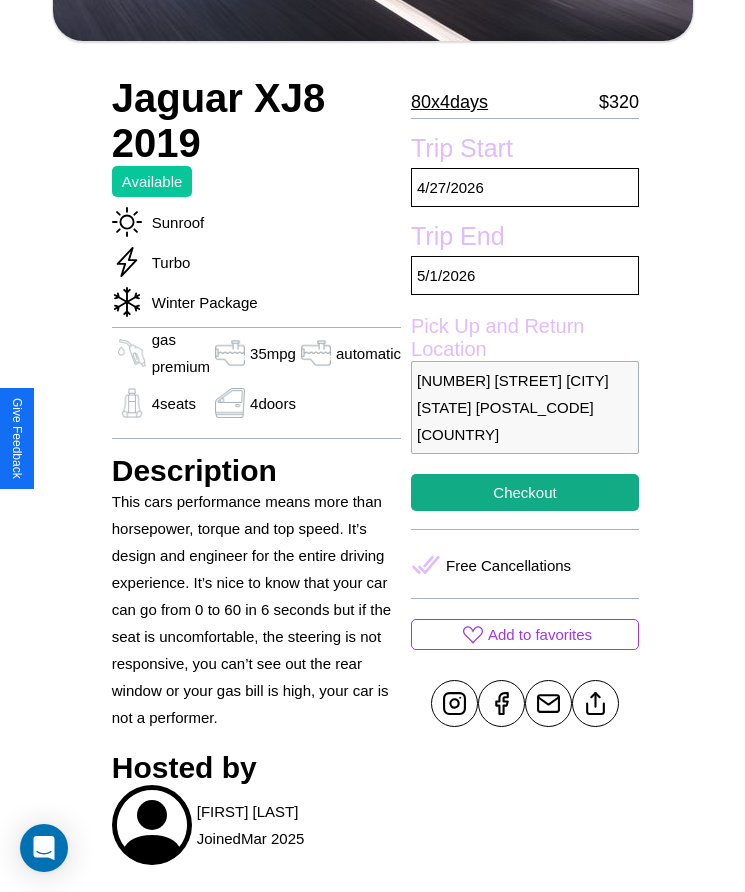 scroll, scrollTop: 567, scrollLeft: 0, axis: vertical 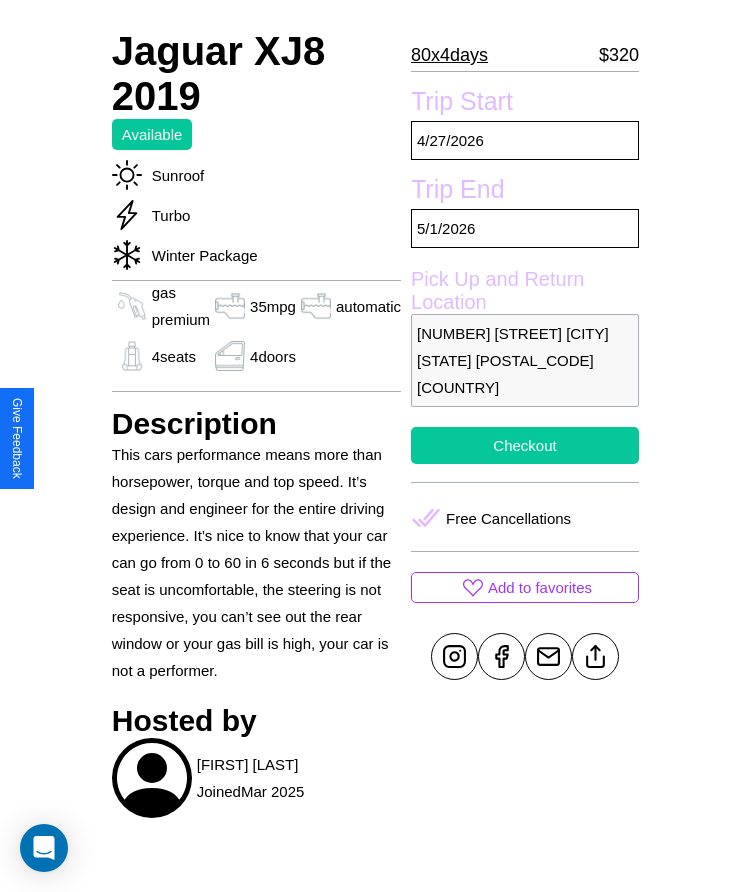 click on "Checkout" at bounding box center [525, 445] 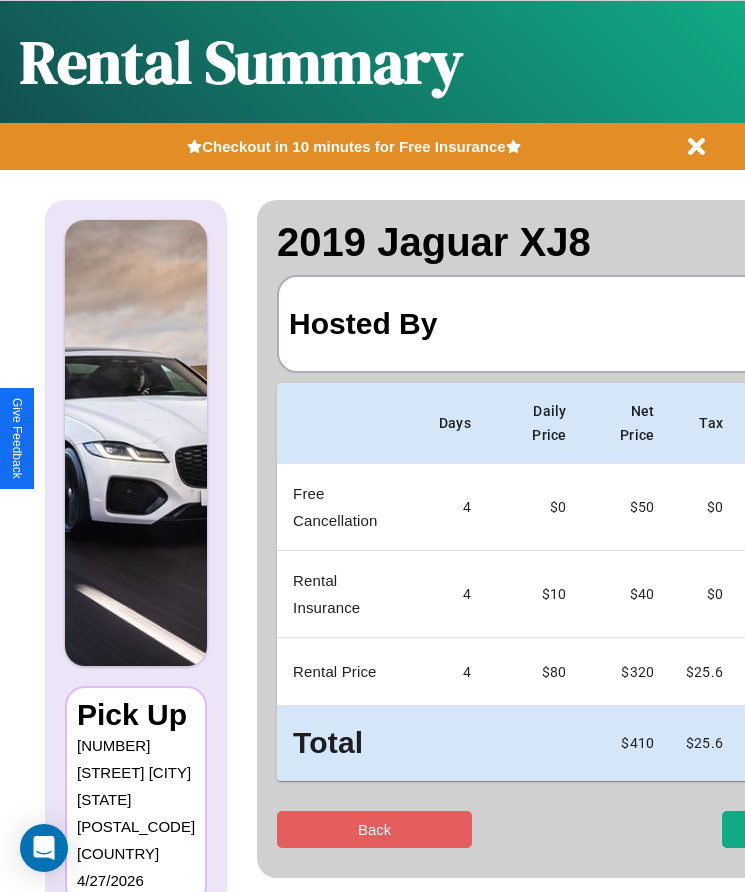 scroll, scrollTop: 0, scrollLeft: 148, axis: horizontal 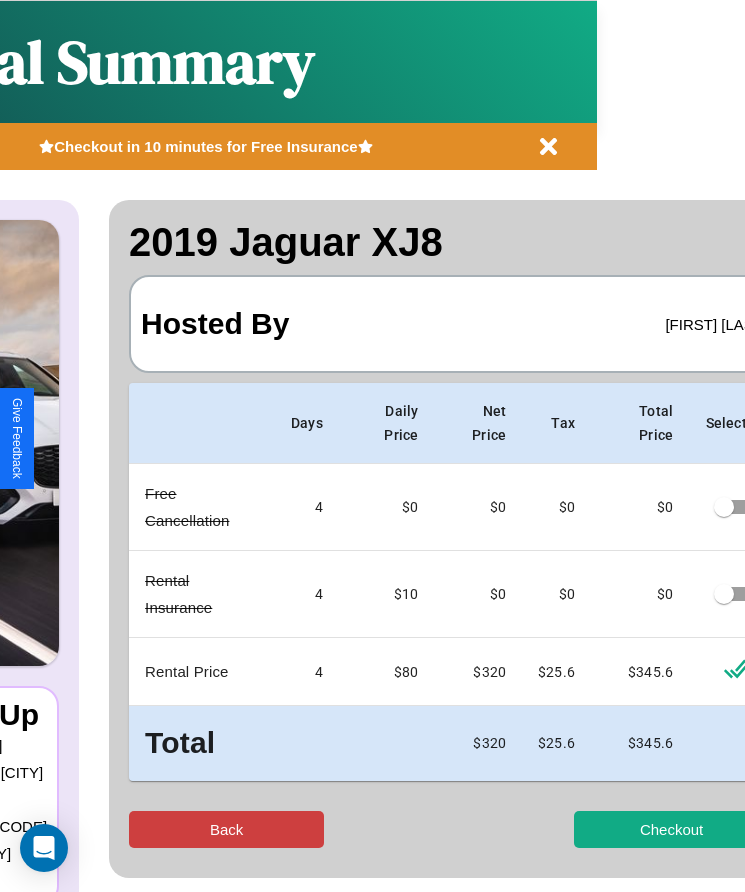 click on "Back" at bounding box center [226, 829] 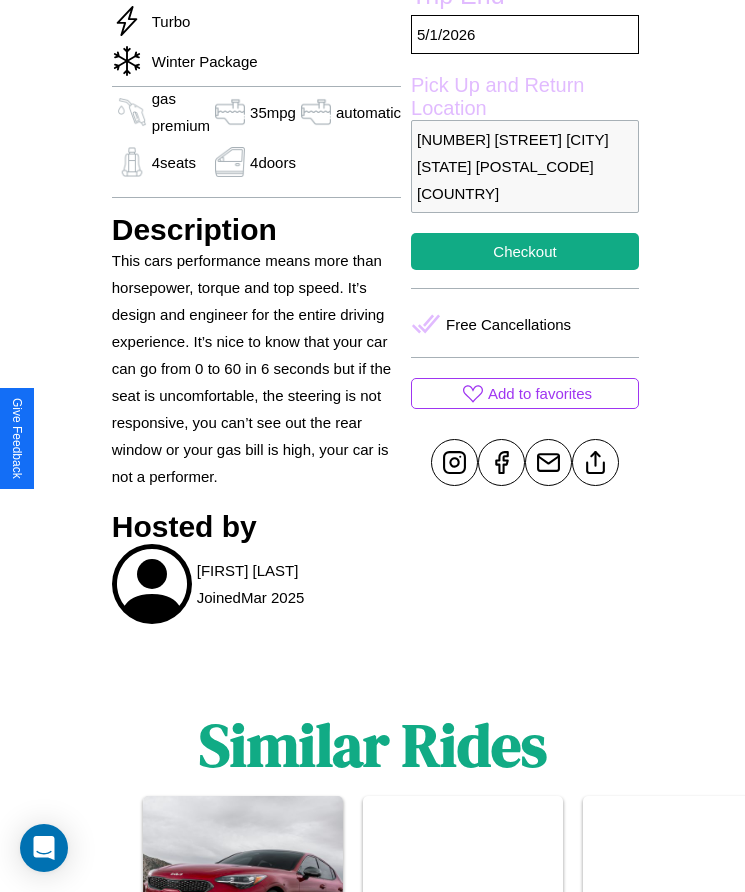 scroll, scrollTop: 778, scrollLeft: 0, axis: vertical 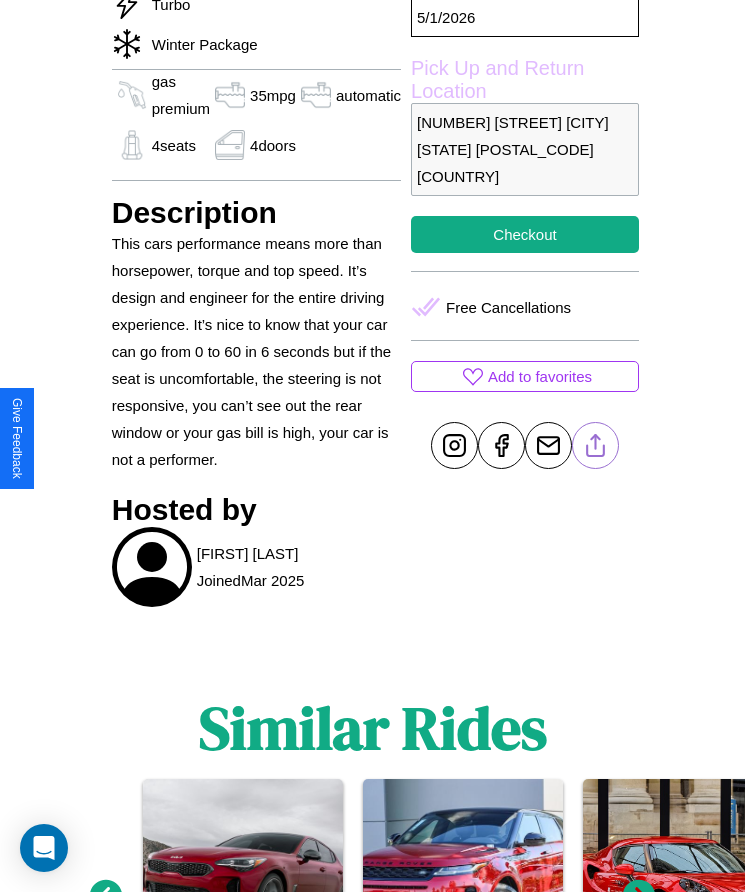 click 